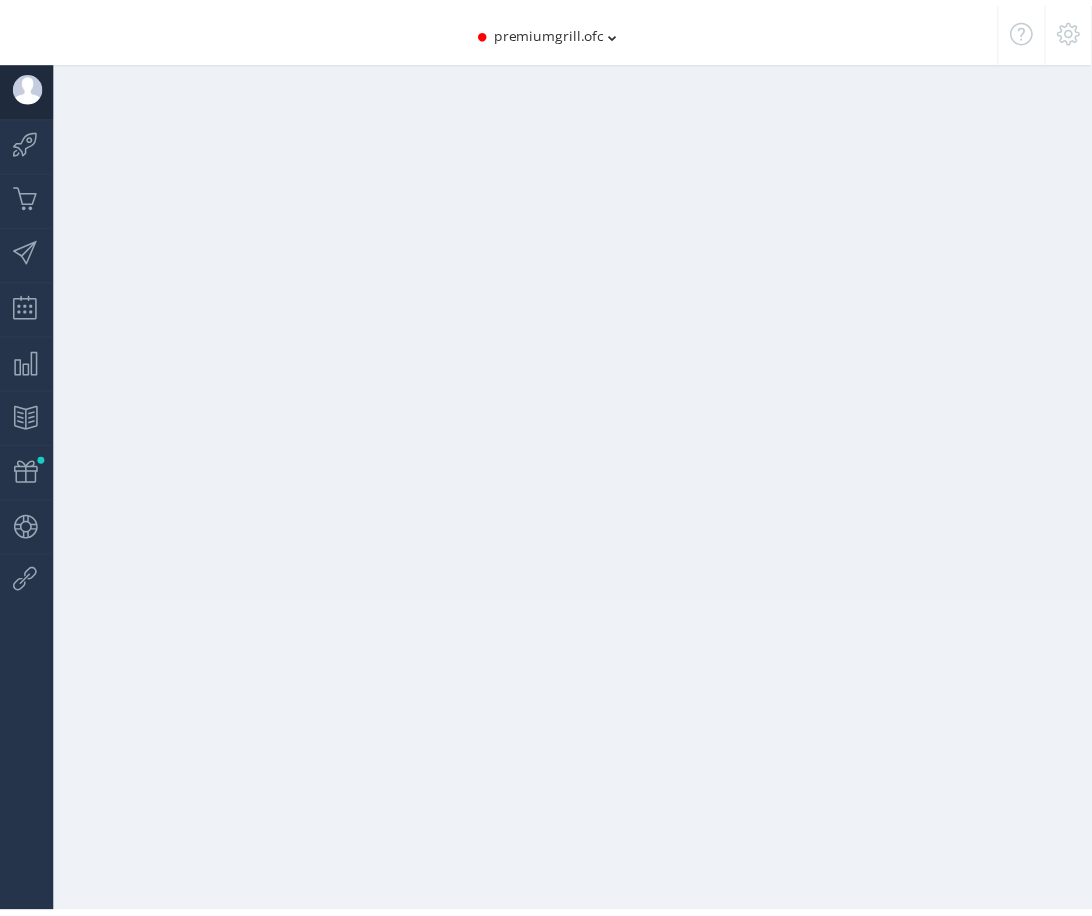 scroll, scrollTop: 0, scrollLeft: 0, axis: both 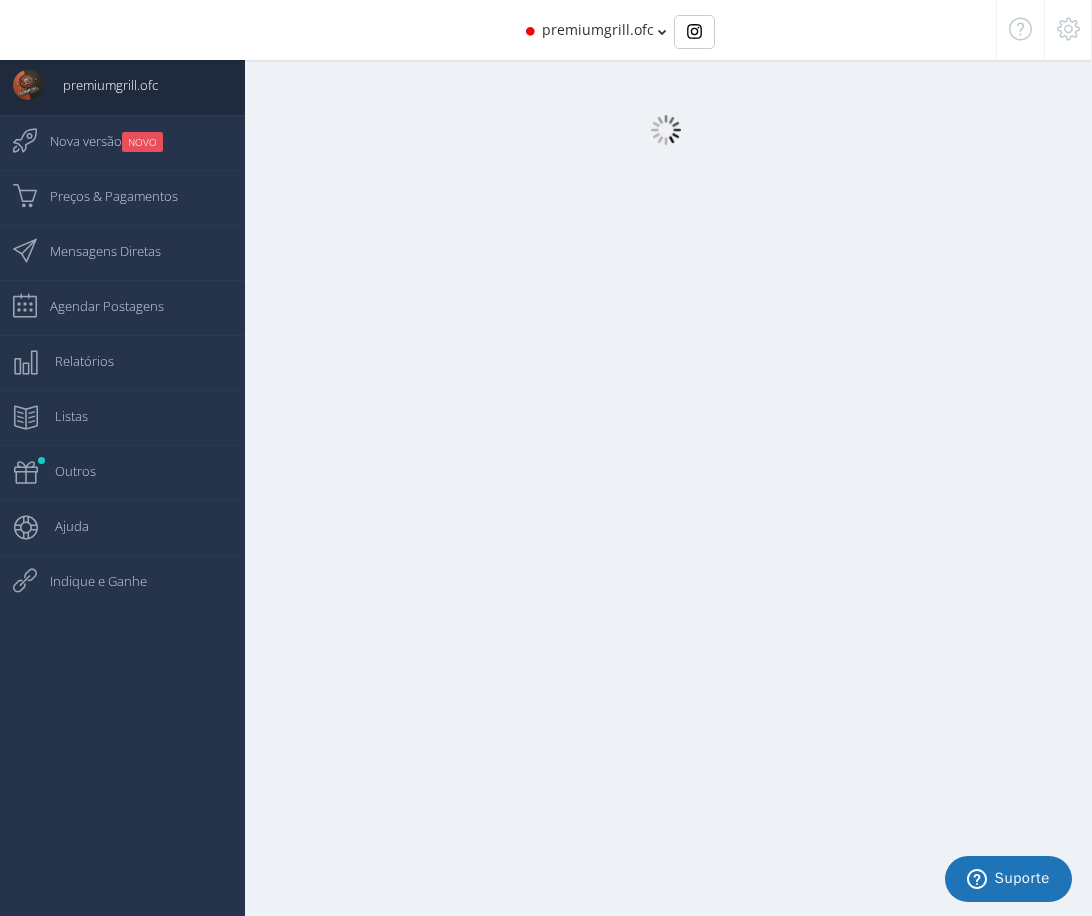 click on "premiumgrill.ofc" at bounding box center (598, 29) 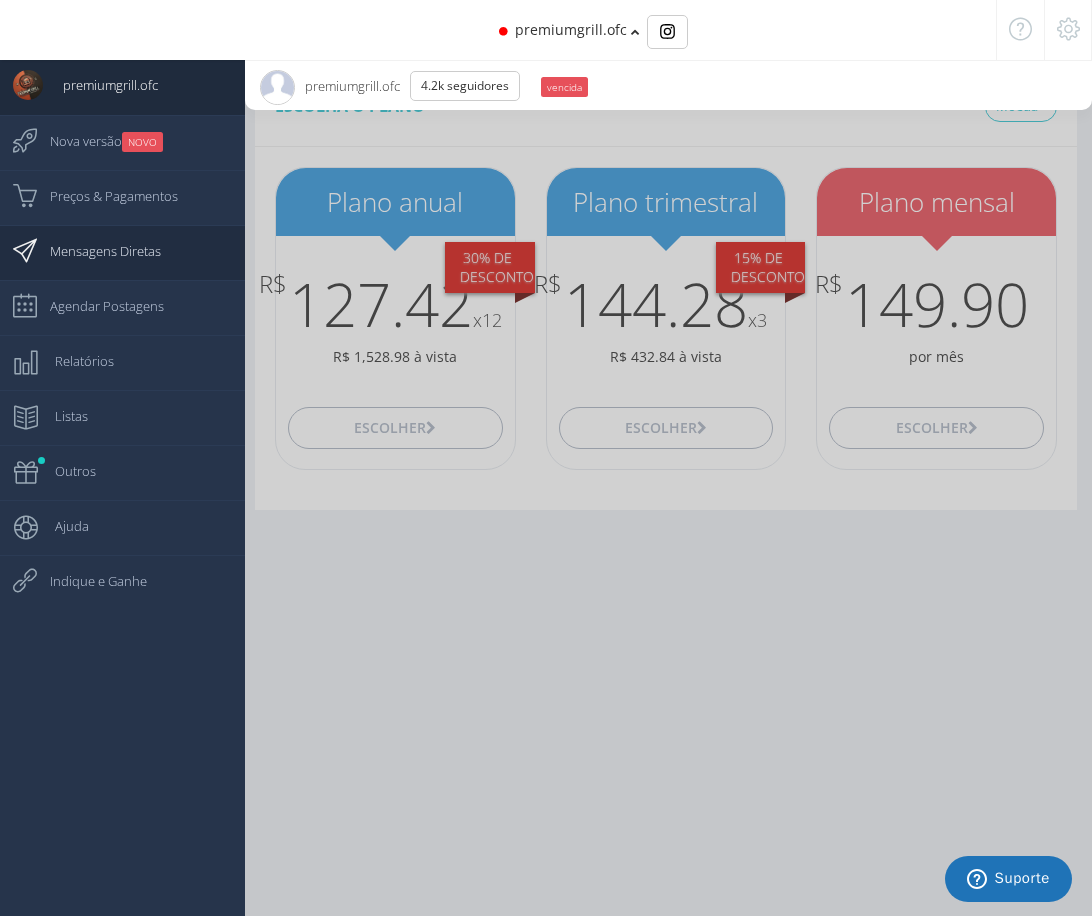 scroll, scrollTop: 0, scrollLeft: 0, axis: both 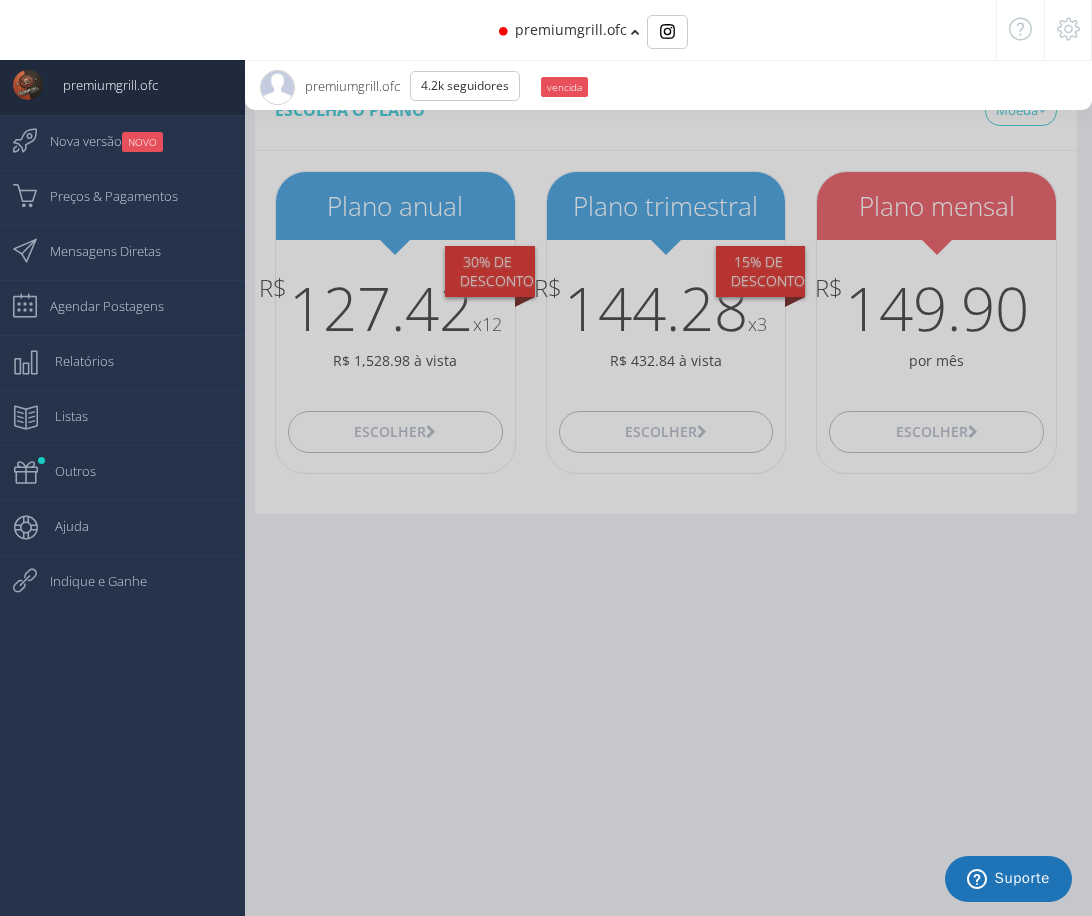 click at bounding box center (1068, 29) 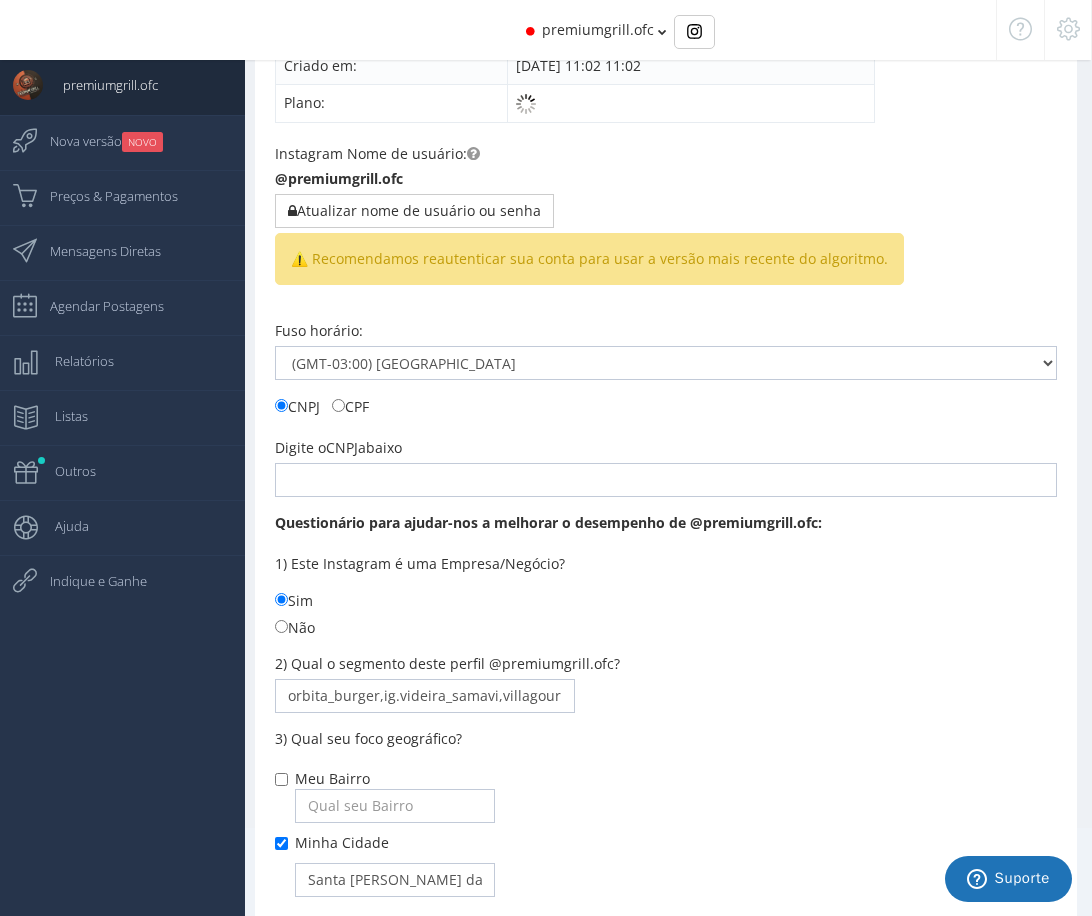 scroll, scrollTop: 0, scrollLeft: 0, axis: both 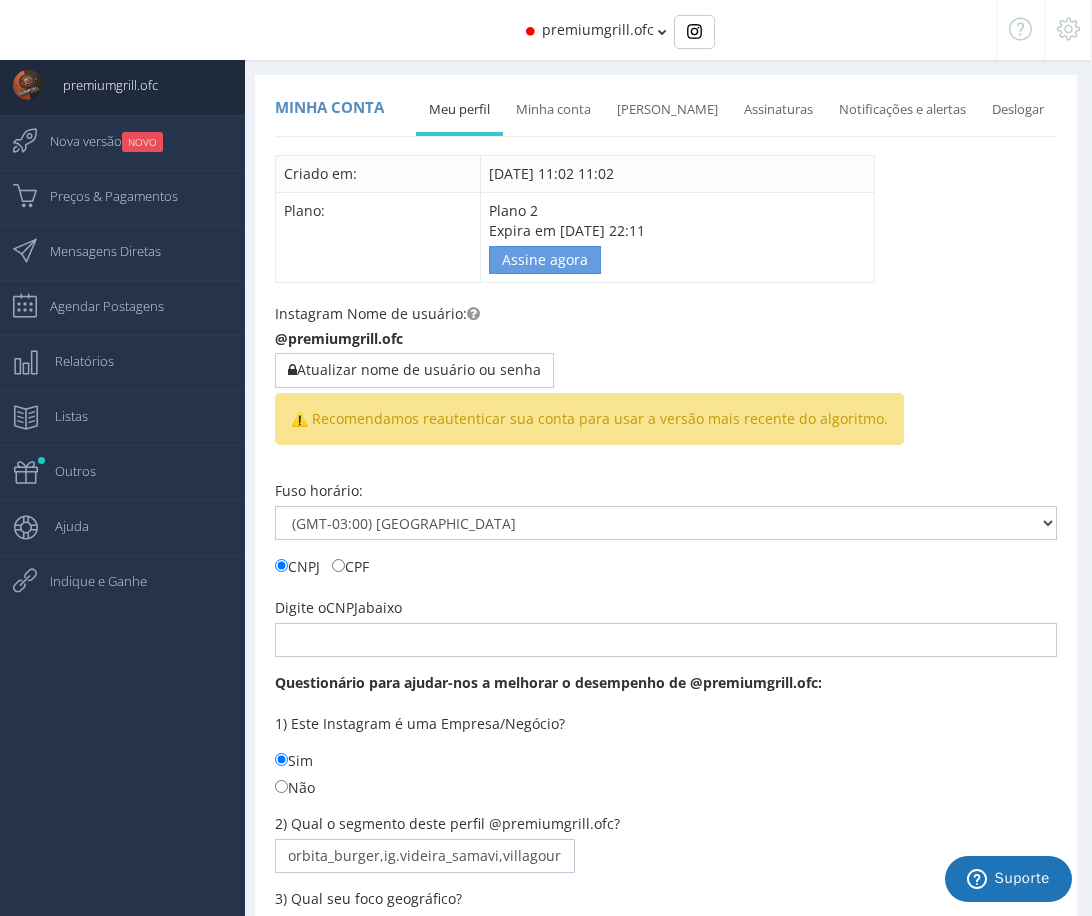 click on "premiumgrill.ofc" at bounding box center (546, 30) 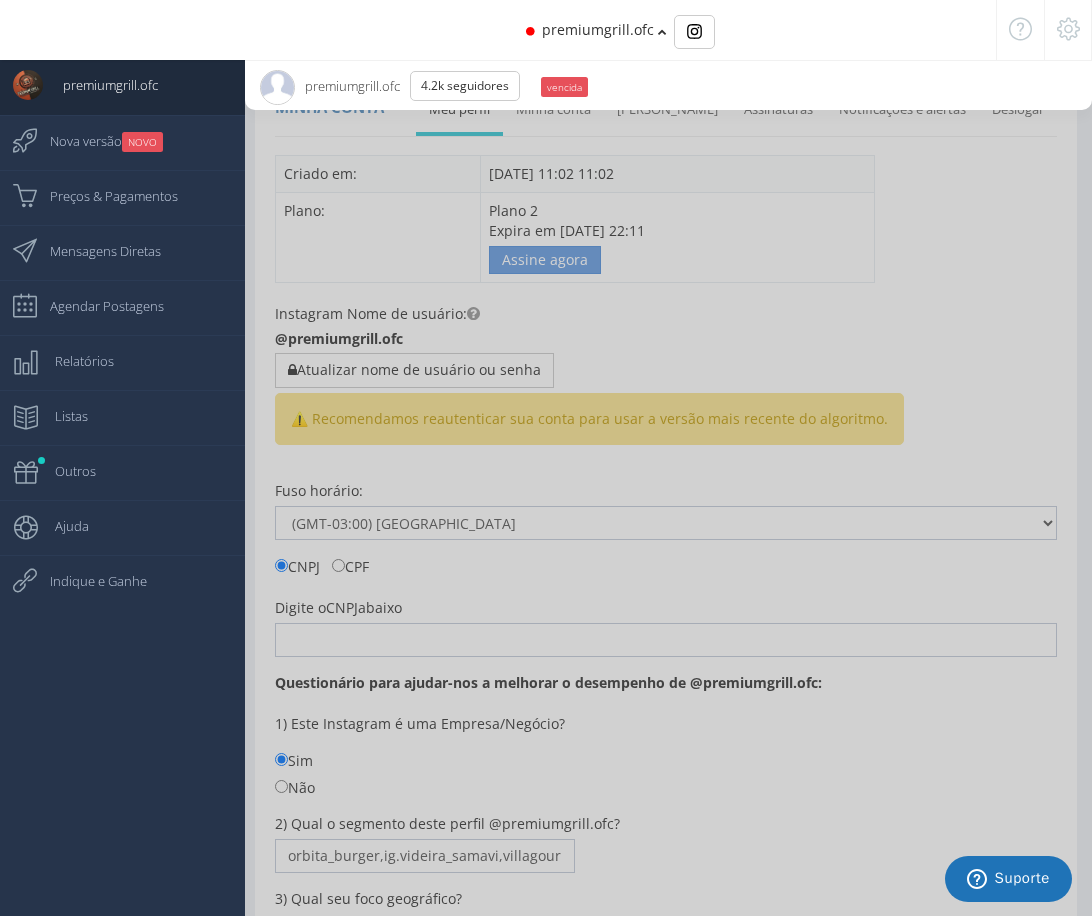click on "premiumgrill.ofc" at bounding box center [546, 30] 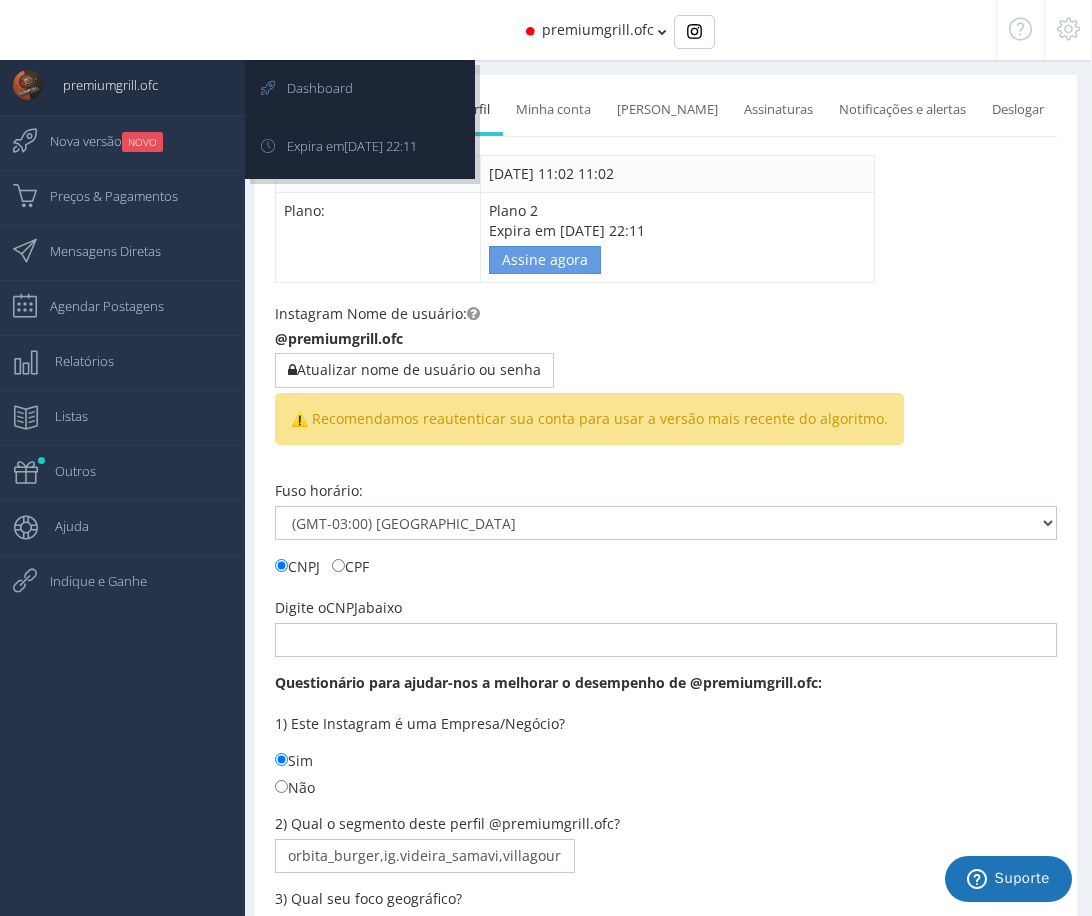 click on "premiumgrill.ofc" at bounding box center [100, 85] 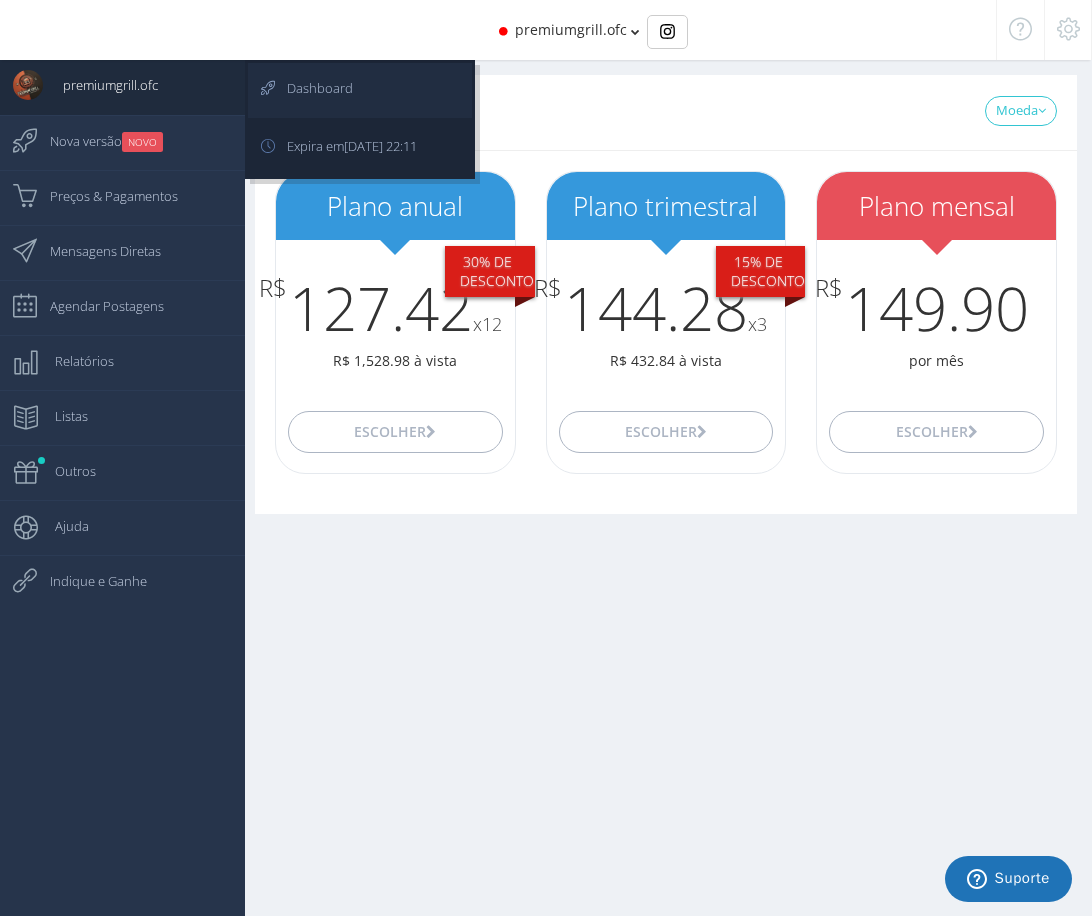 click on "Dashboard" at bounding box center [310, 88] 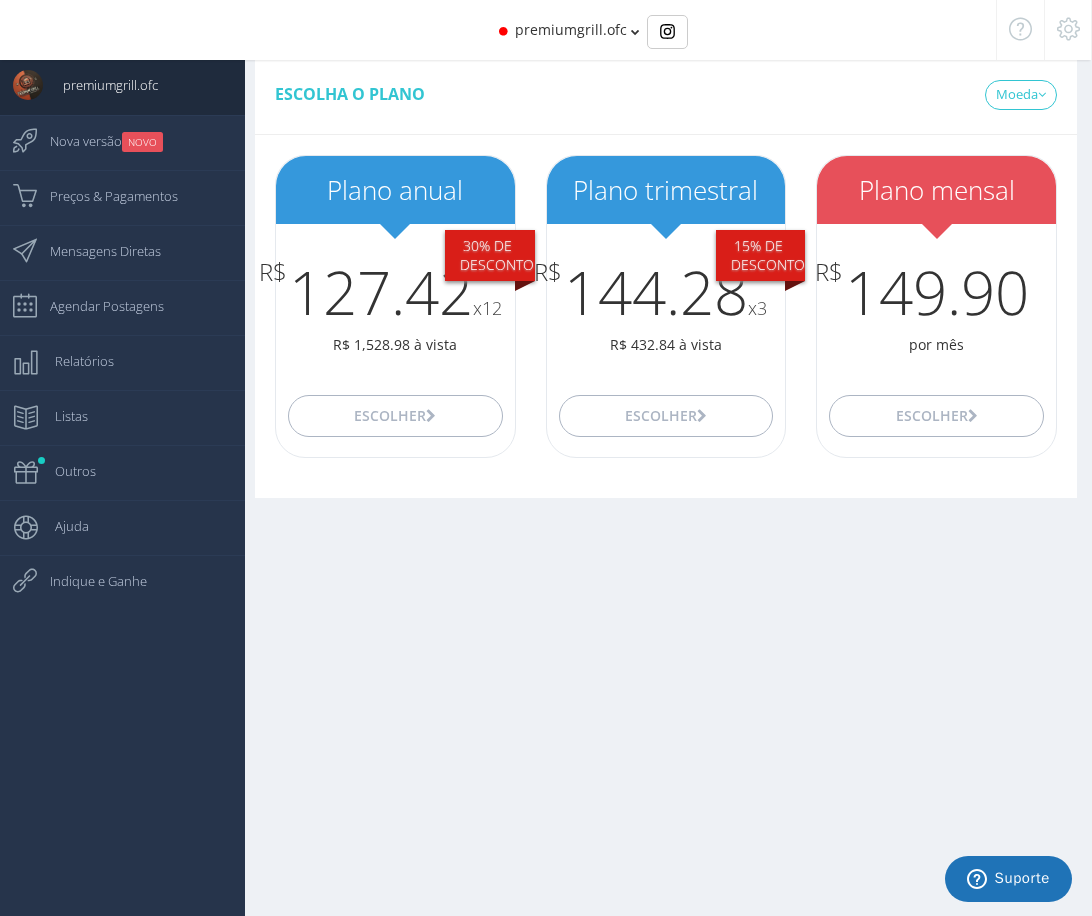 scroll, scrollTop: 20, scrollLeft: 0, axis: vertical 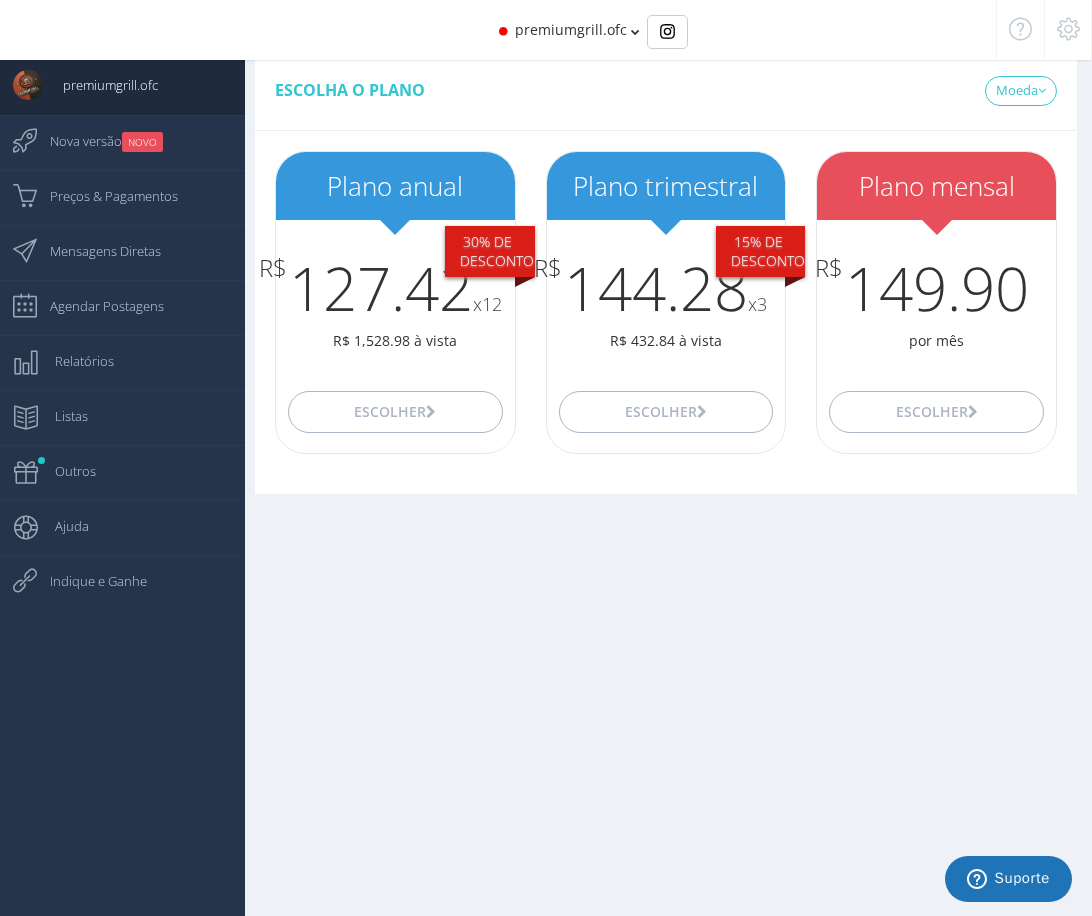 click at bounding box center (1068, 29) 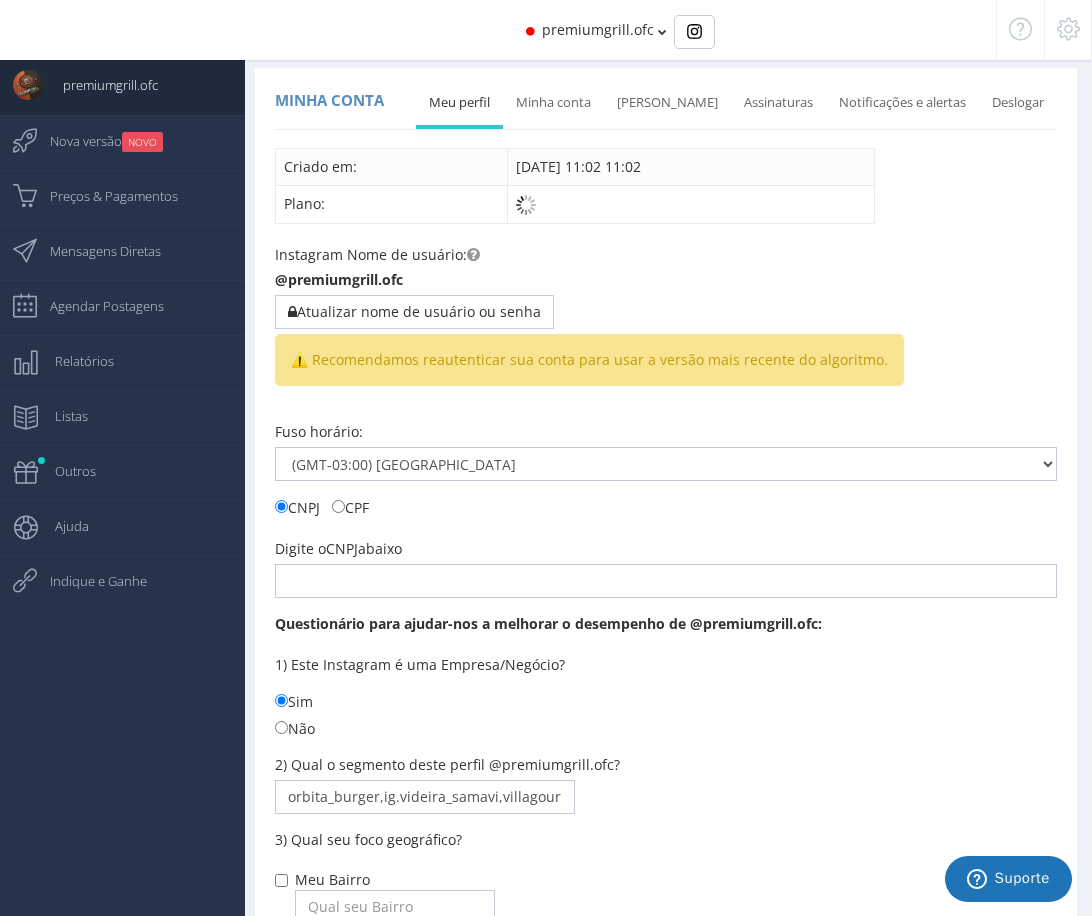 scroll, scrollTop: 0, scrollLeft: 0, axis: both 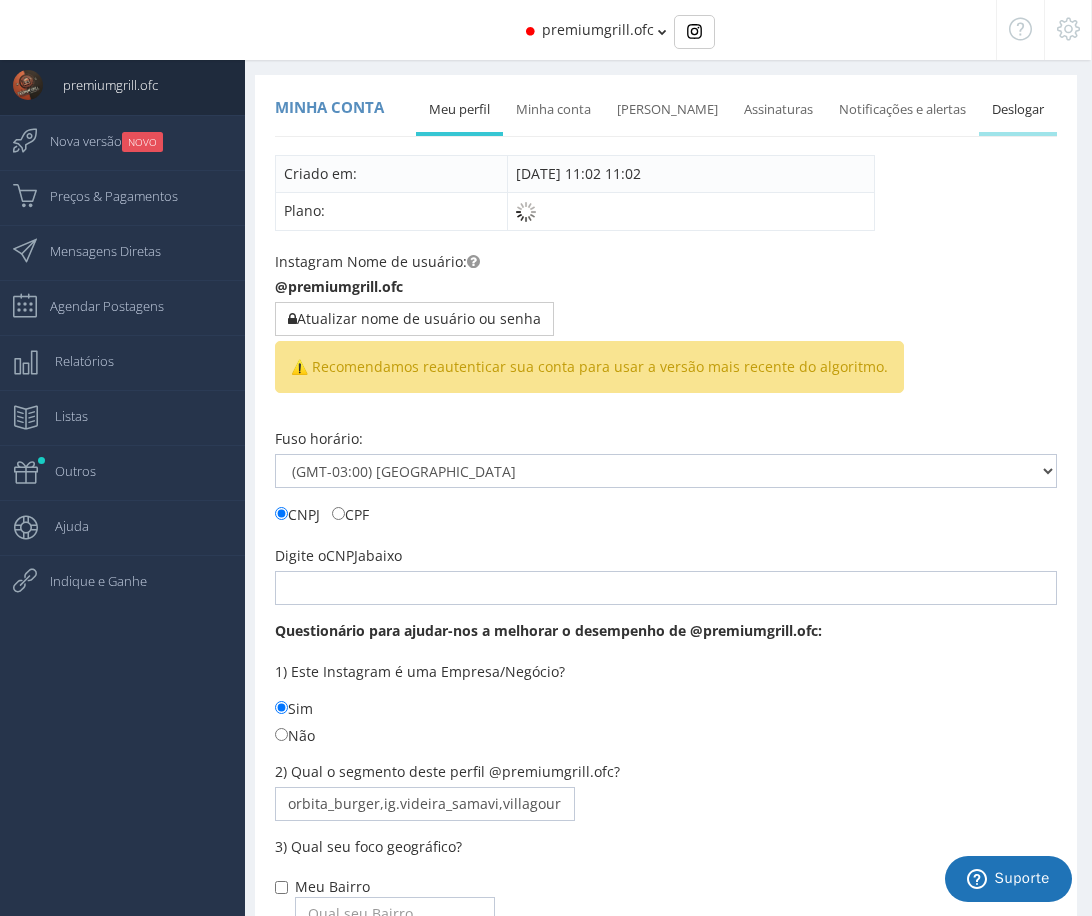 click on "Deslogar" at bounding box center (1018, 110) 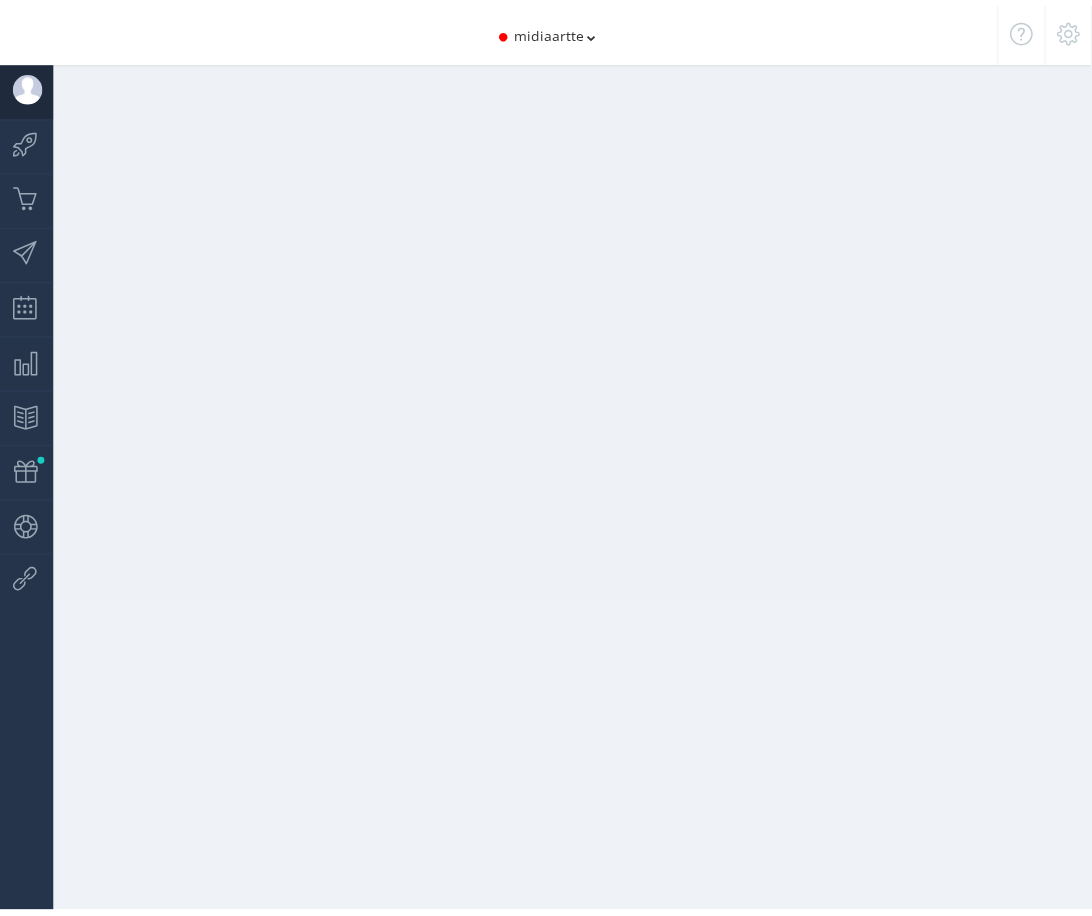 scroll, scrollTop: 0, scrollLeft: 0, axis: both 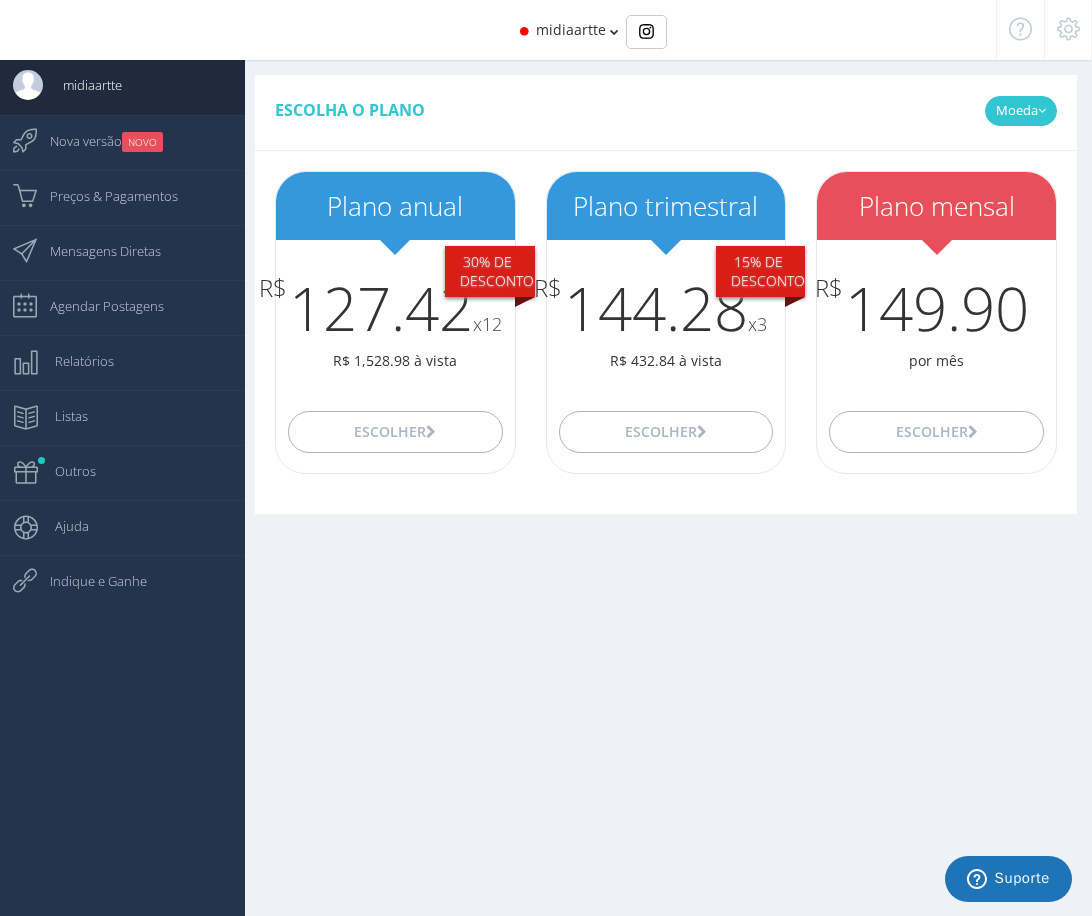 click at bounding box center [1042, 111] 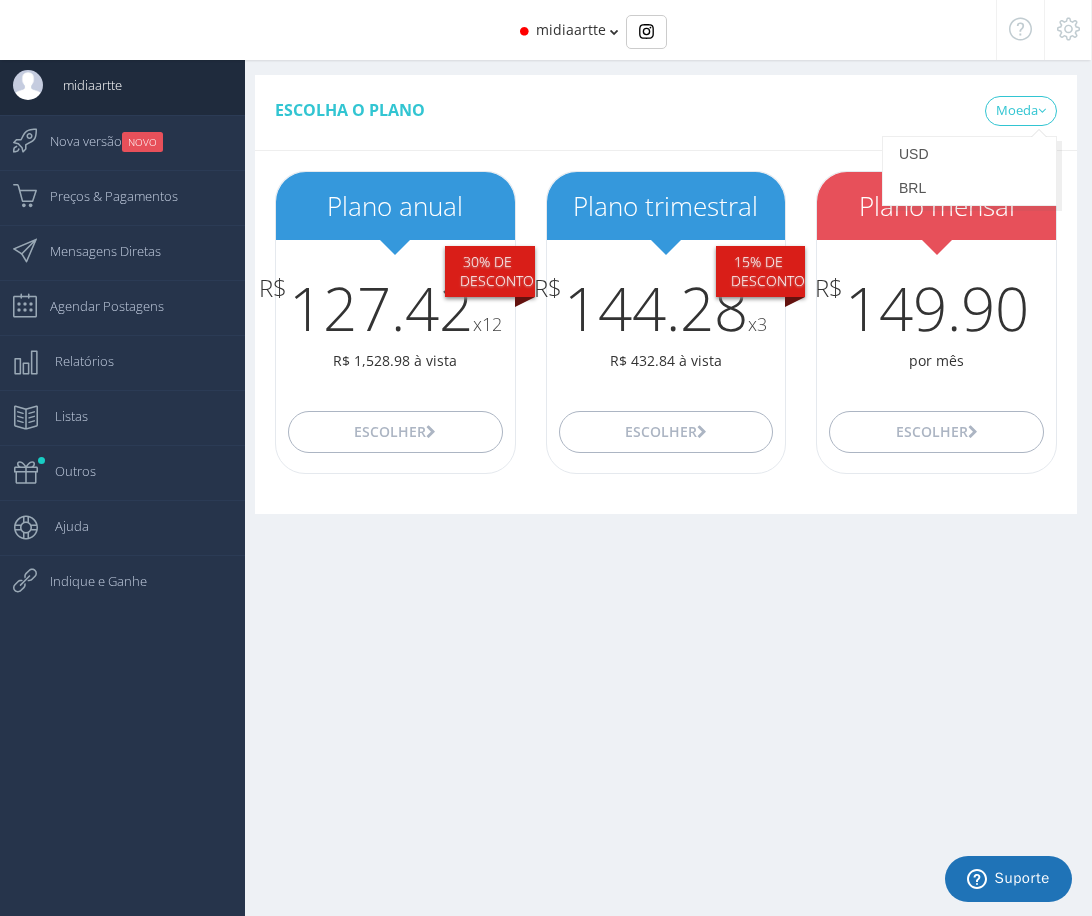 click at bounding box center [1068, 29] 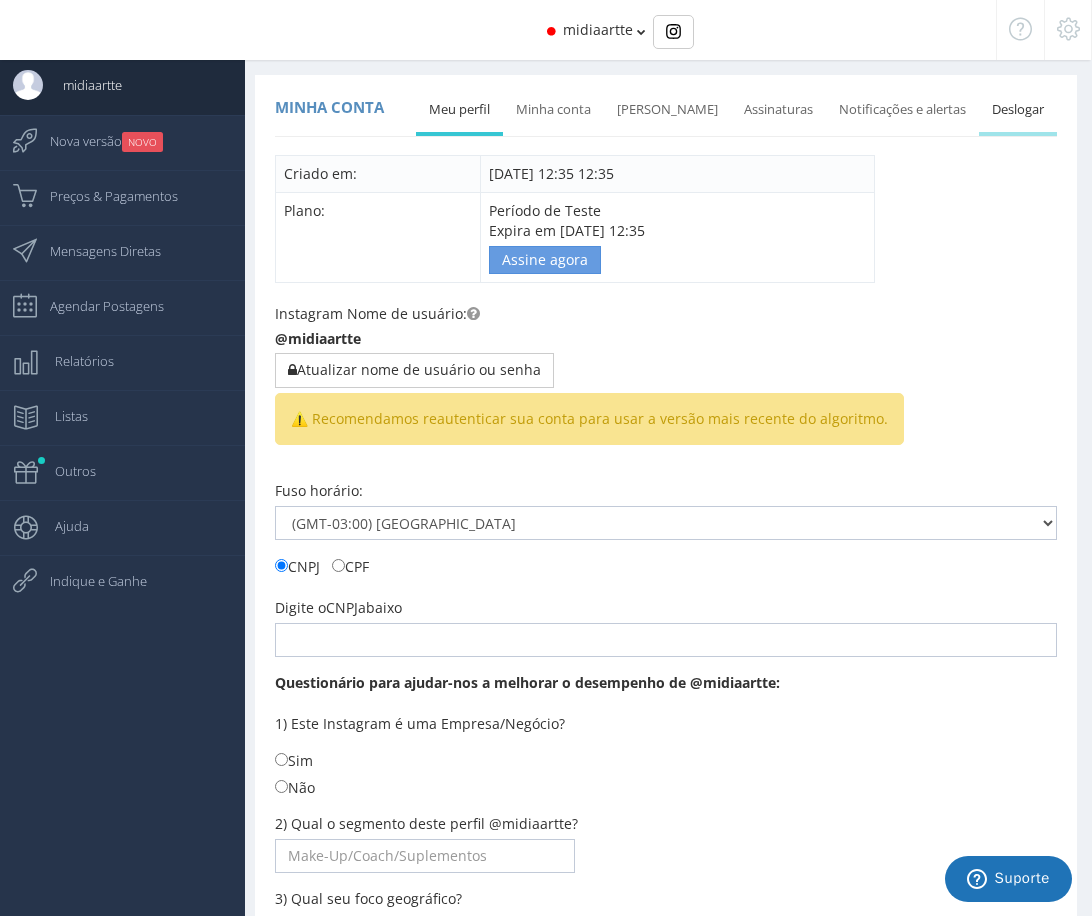 click on "Deslogar" at bounding box center (1018, 110) 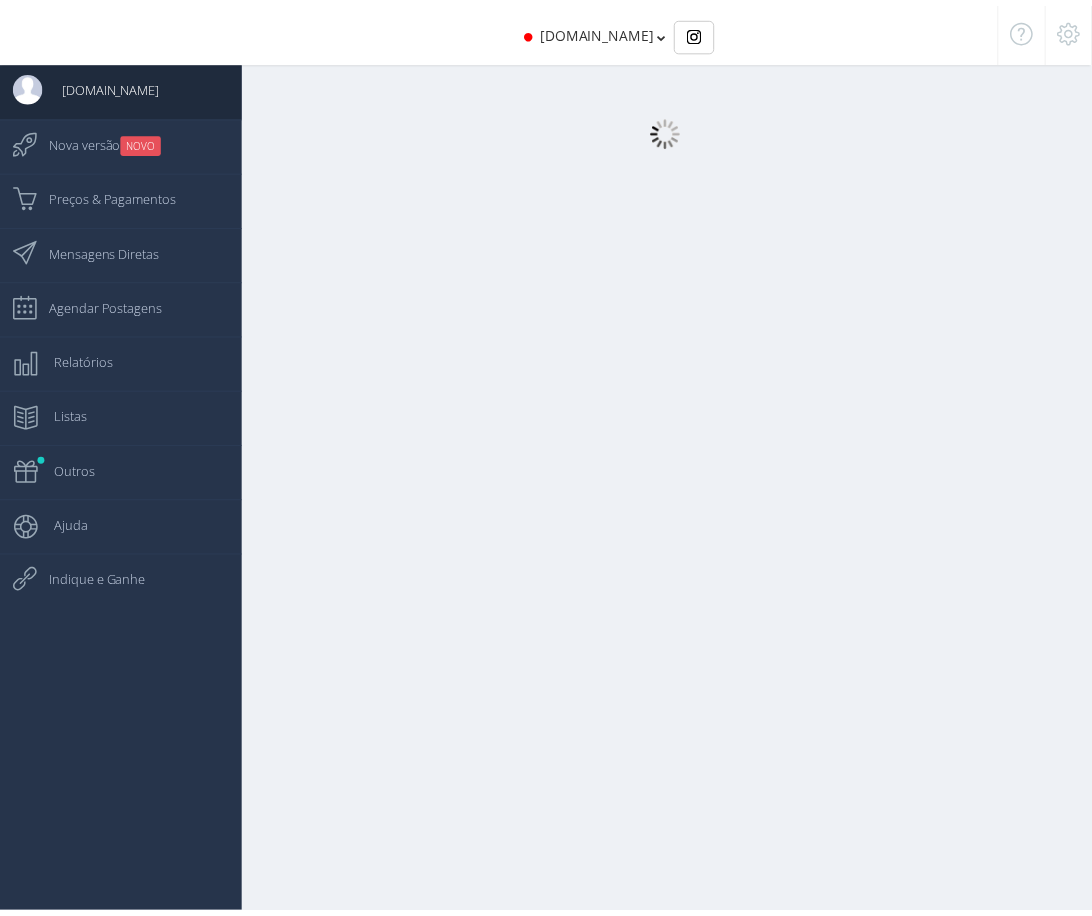 scroll, scrollTop: 0, scrollLeft: 0, axis: both 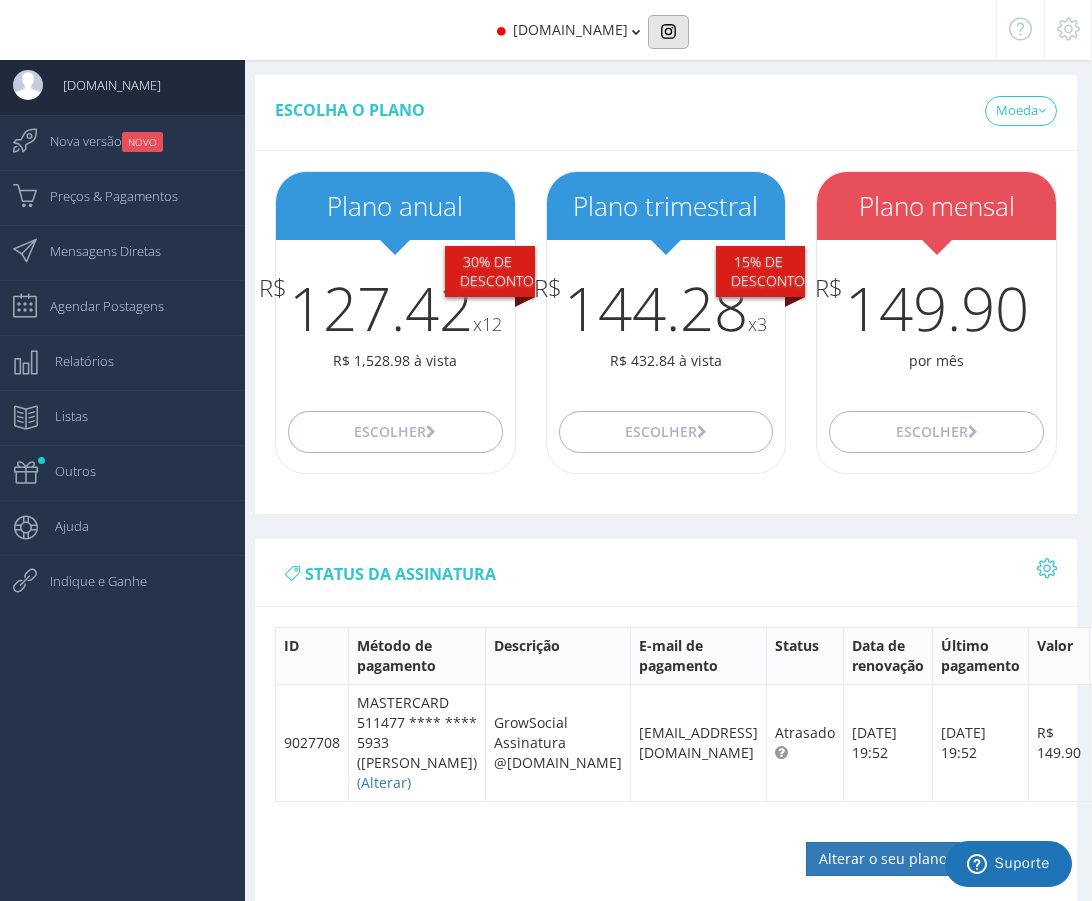 click at bounding box center (668, 31) 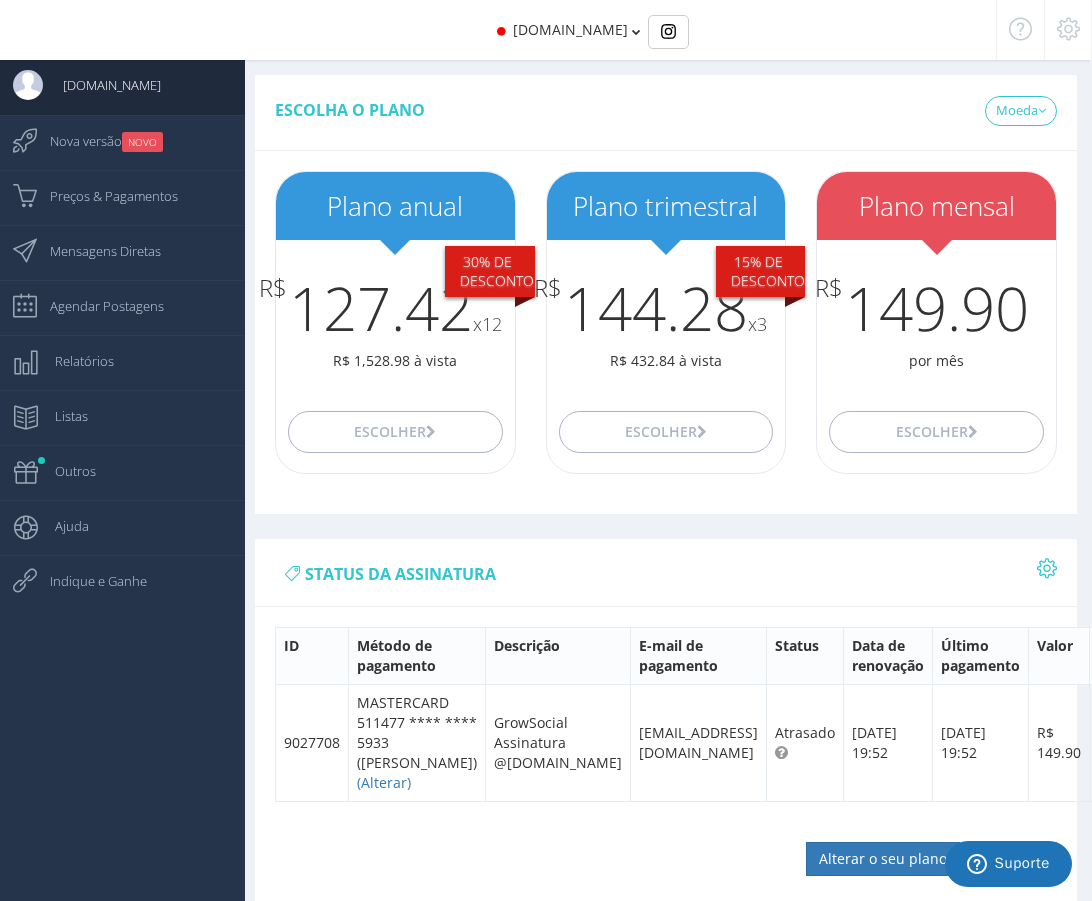 click at bounding box center [636, 32] 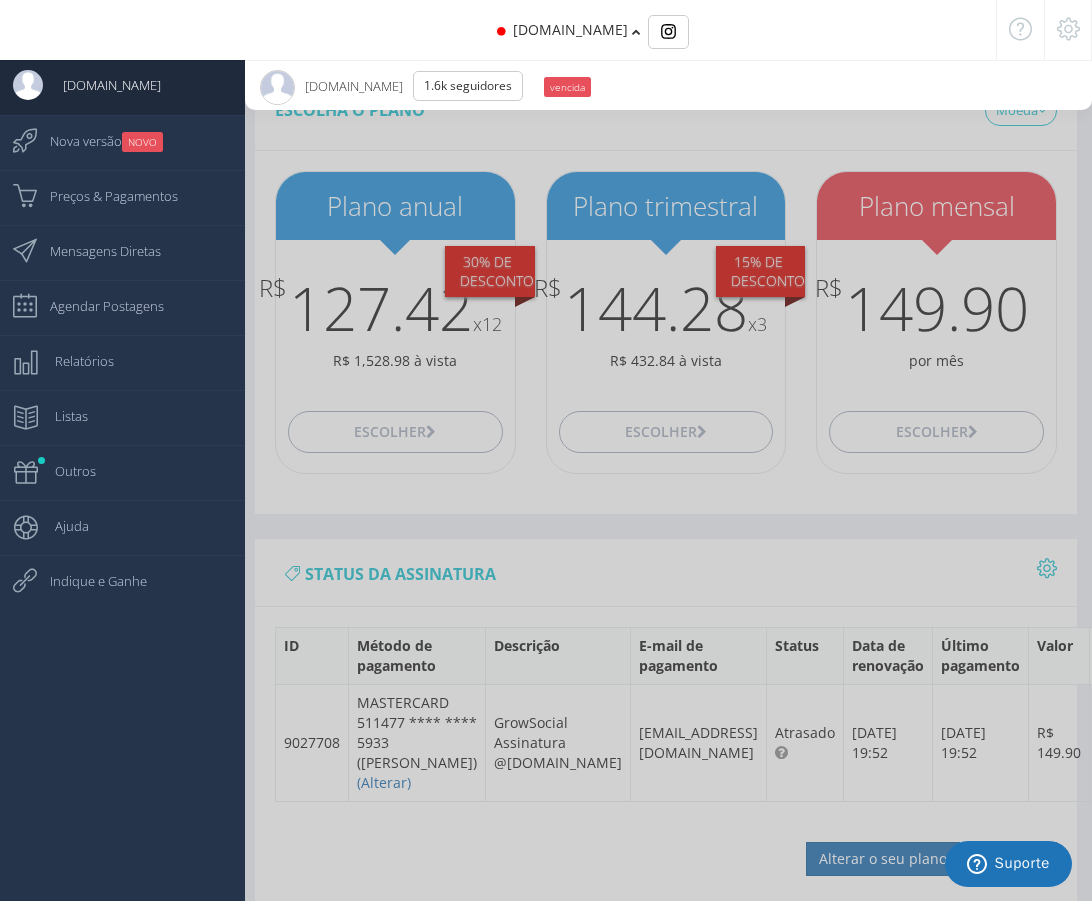 click on "vencida" at bounding box center [567, 87] 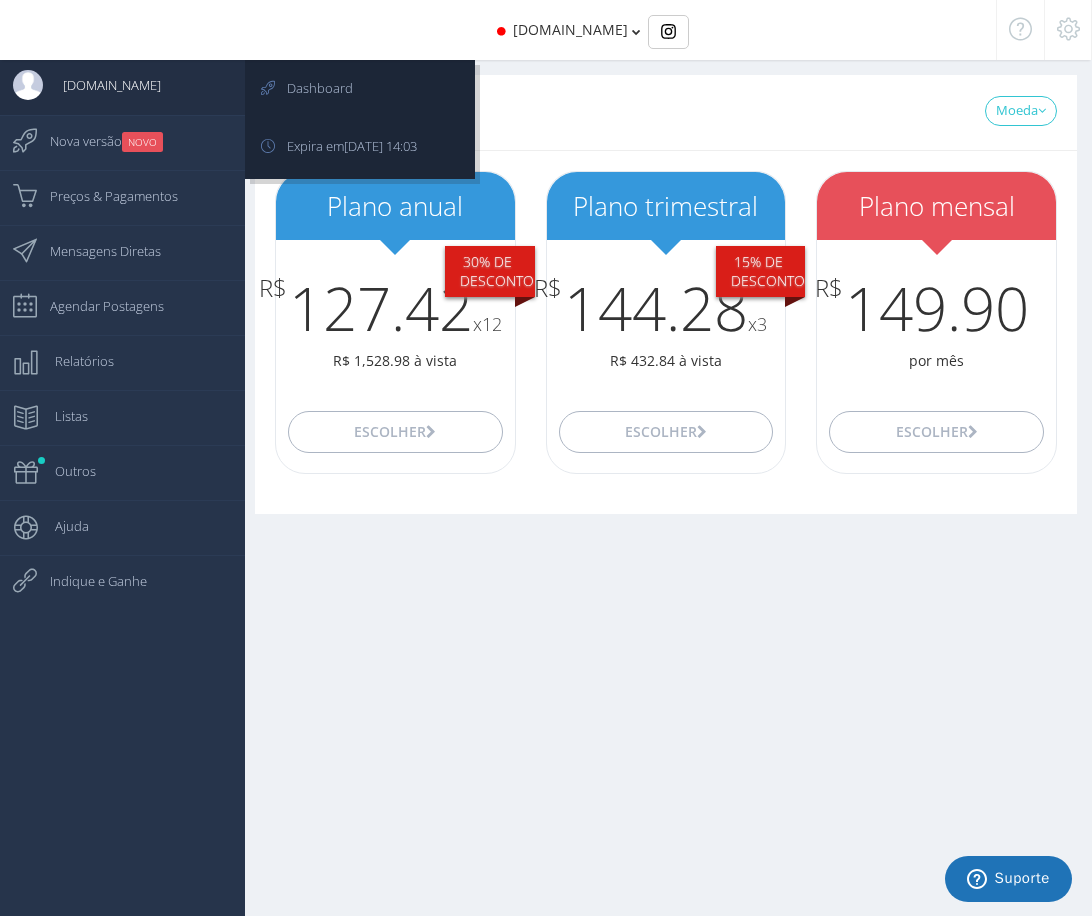 click on "visuarts.agency" at bounding box center (122, 87) 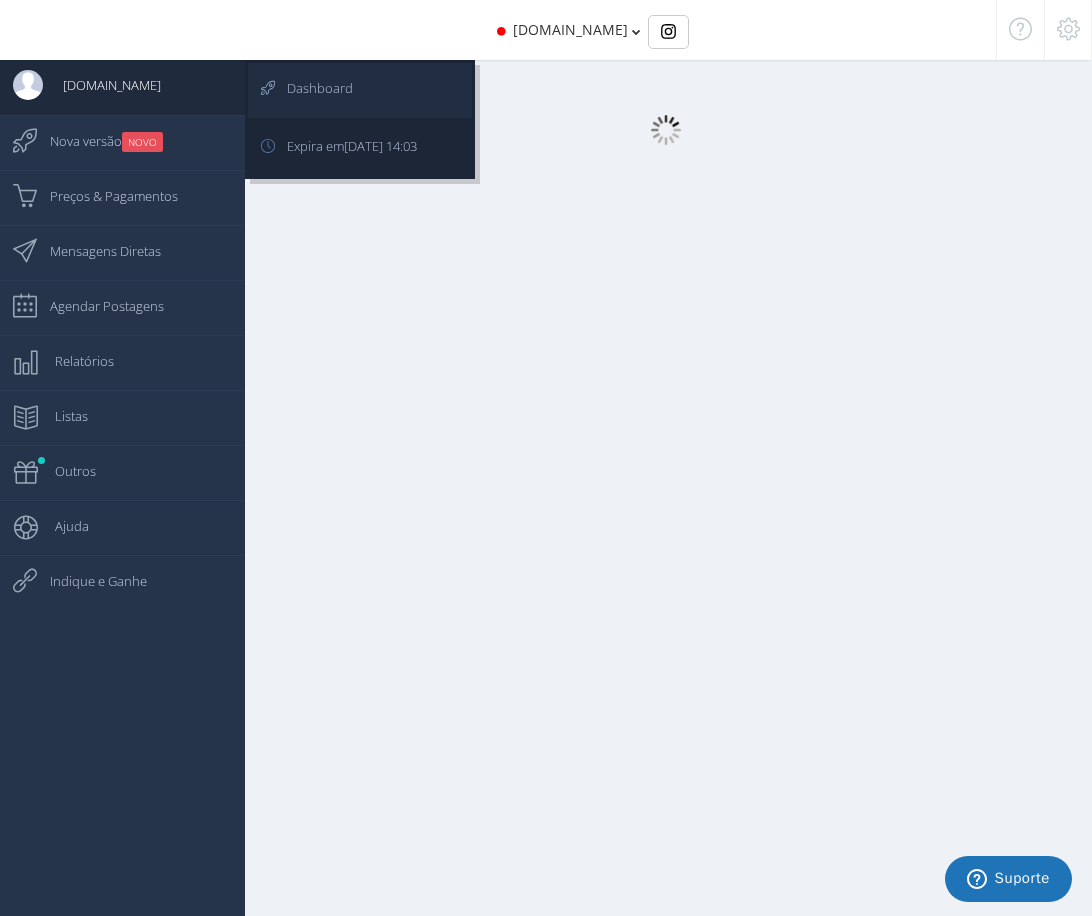 click on "Dashboard" at bounding box center (310, 88) 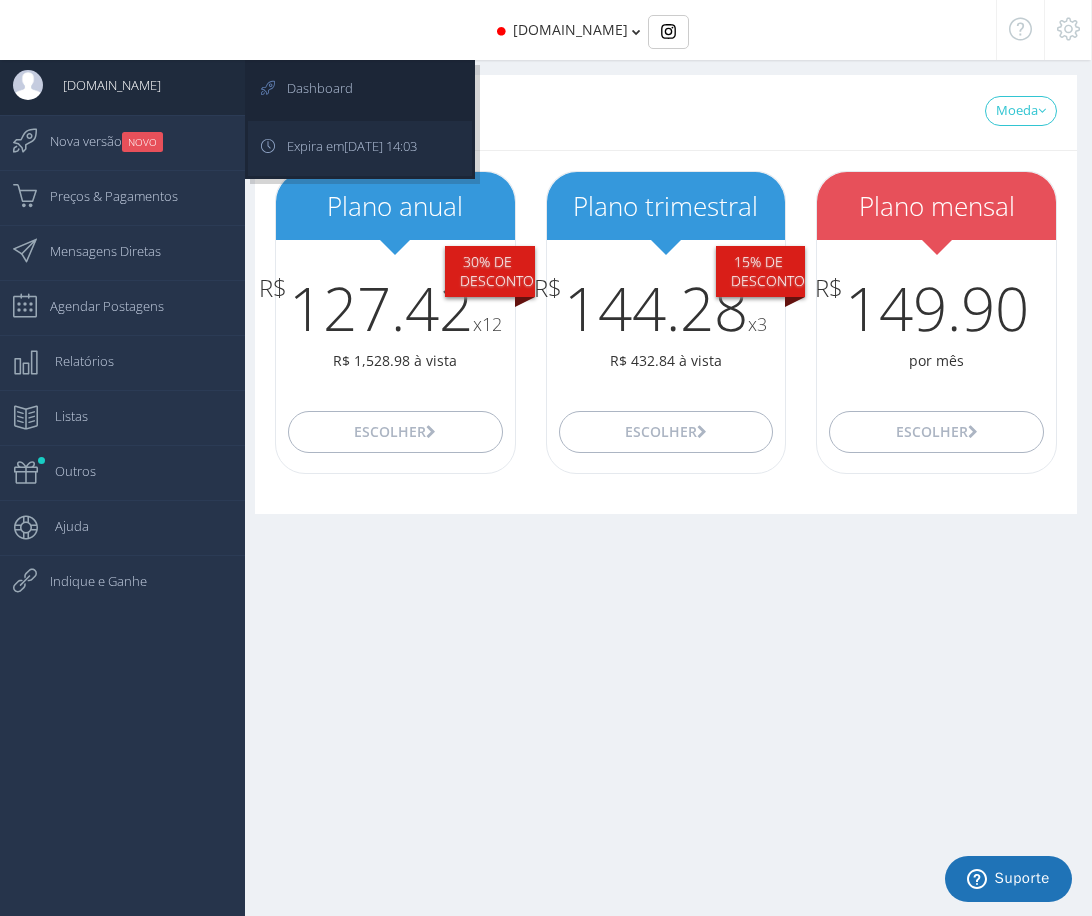 click on "Expira em
09/06/2024 14:03" at bounding box center [342, 146] 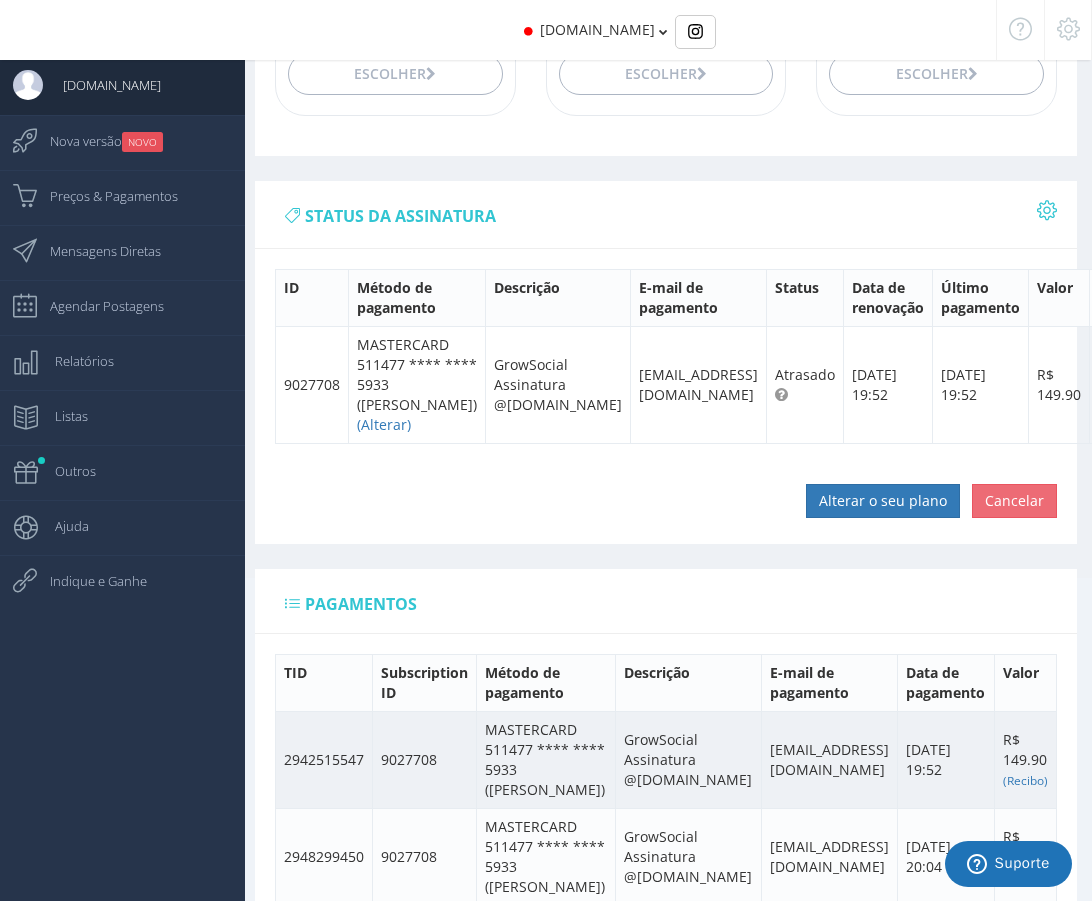 scroll, scrollTop: 400, scrollLeft: 0, axis: vertical 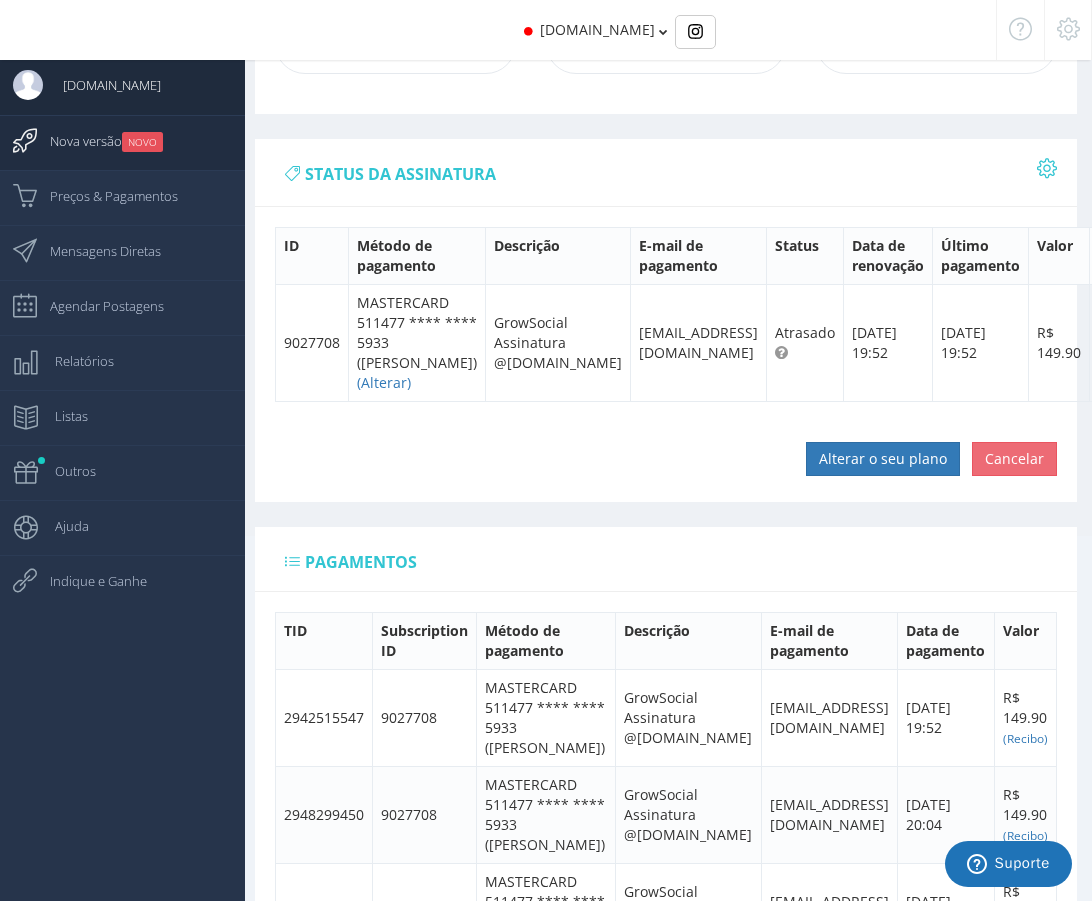 click on "Nova versão  NOVO" at bounding box center [96, 141] 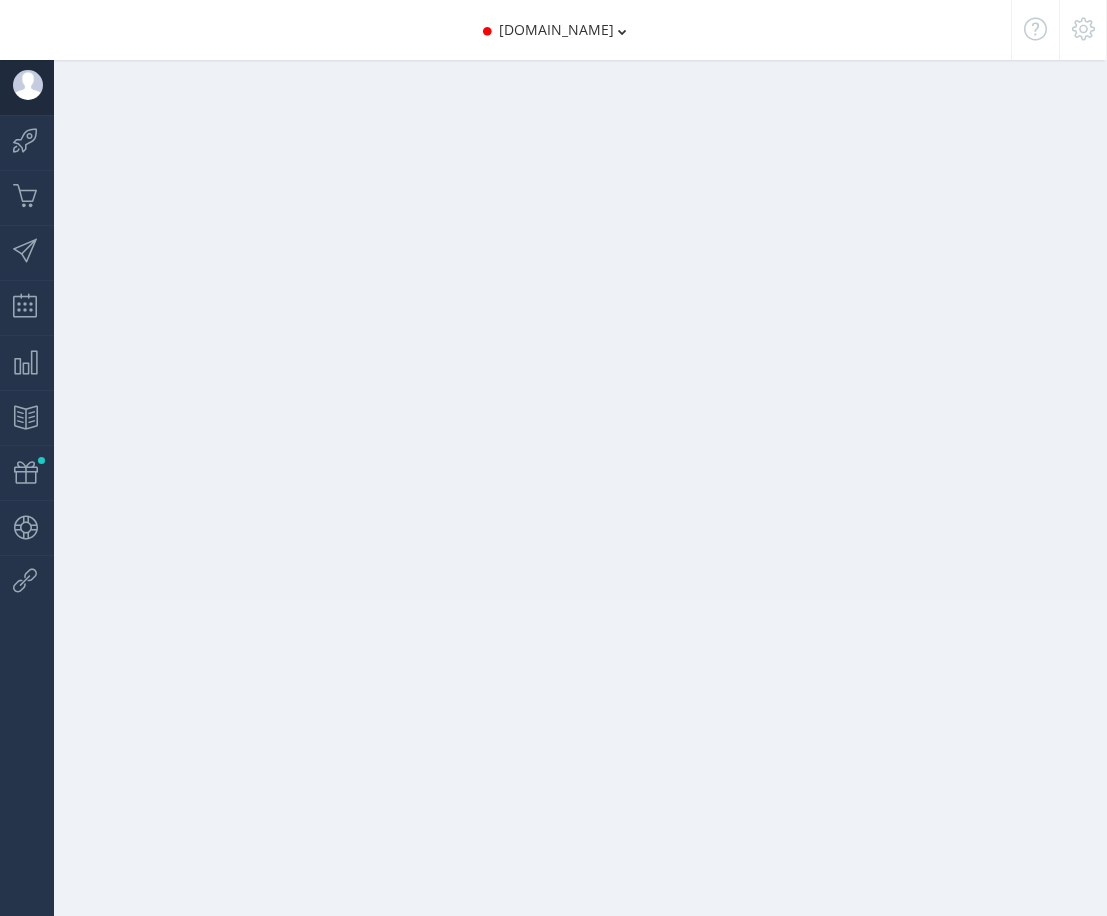 scroll, scrollTop: 0, scrollLeft: 0, axis: both 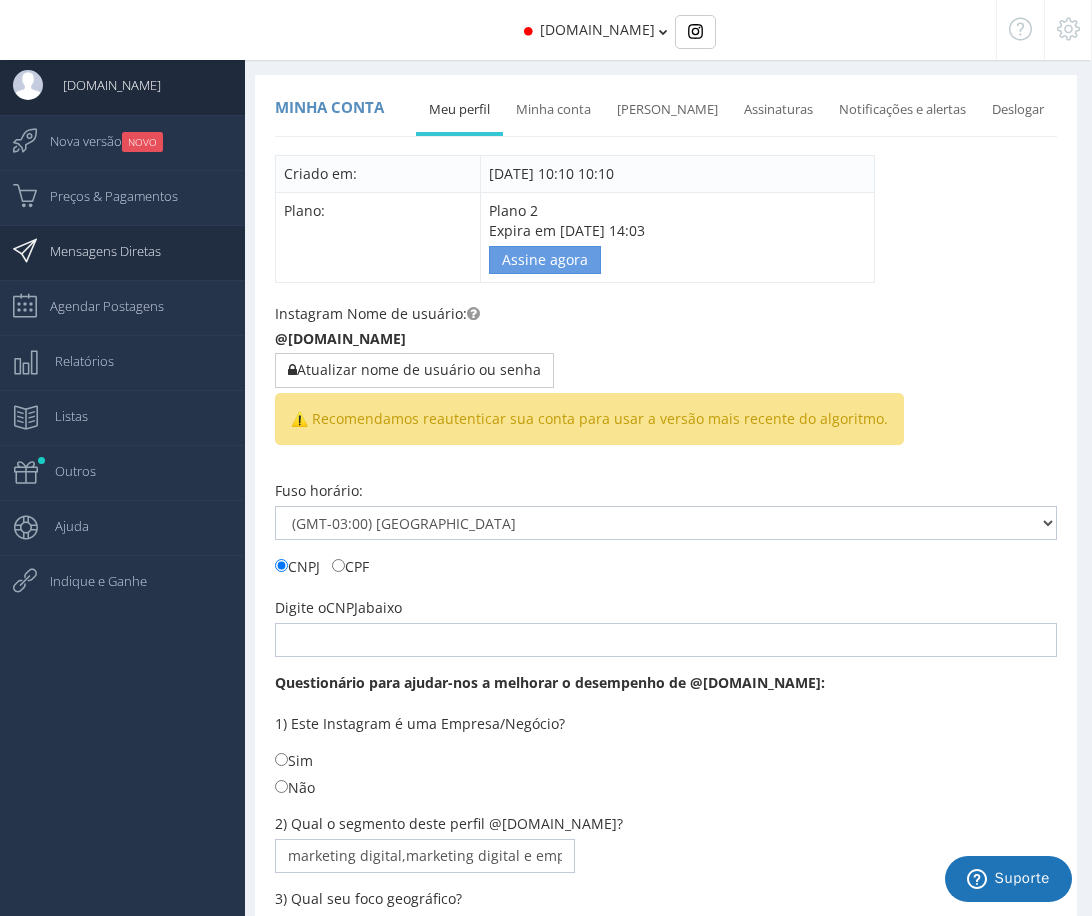 click on "Mensagens Diretas" at bounding box center [95, 251] 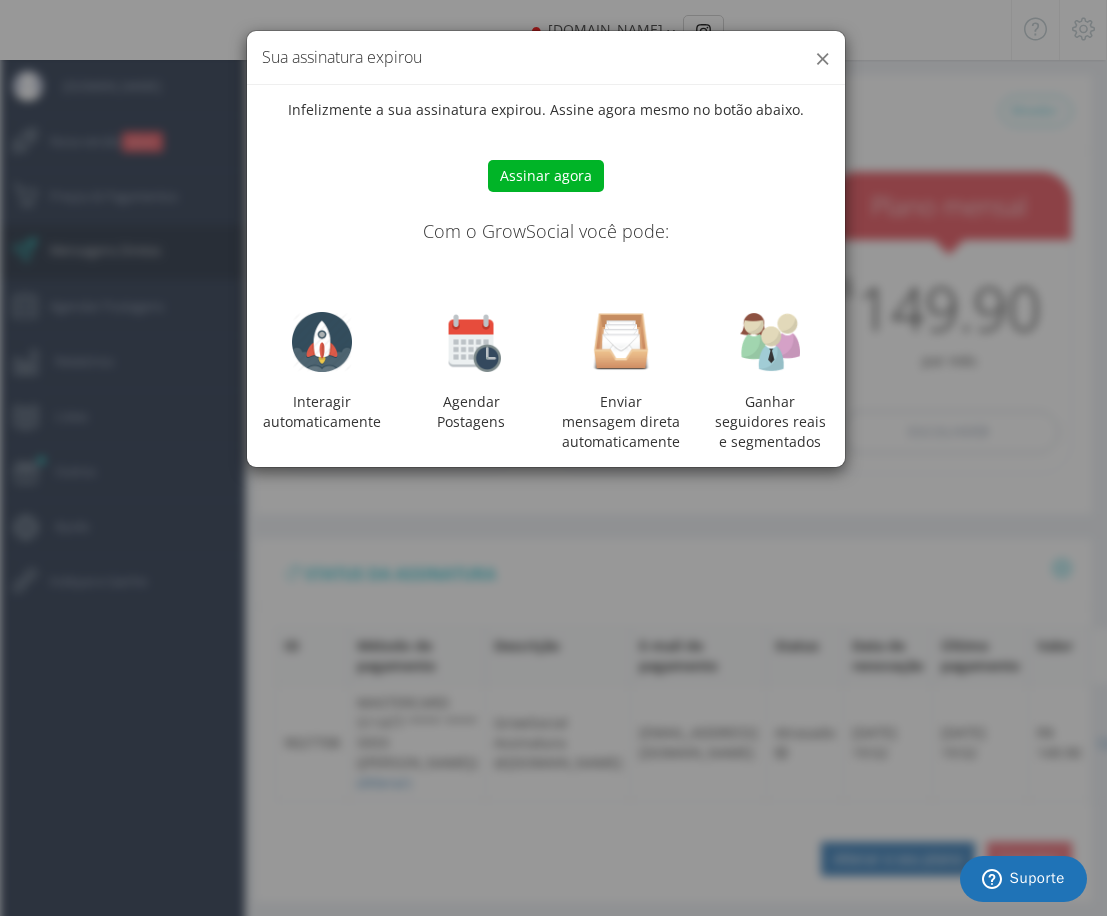 click on "×" at bounding box center [822, 58] 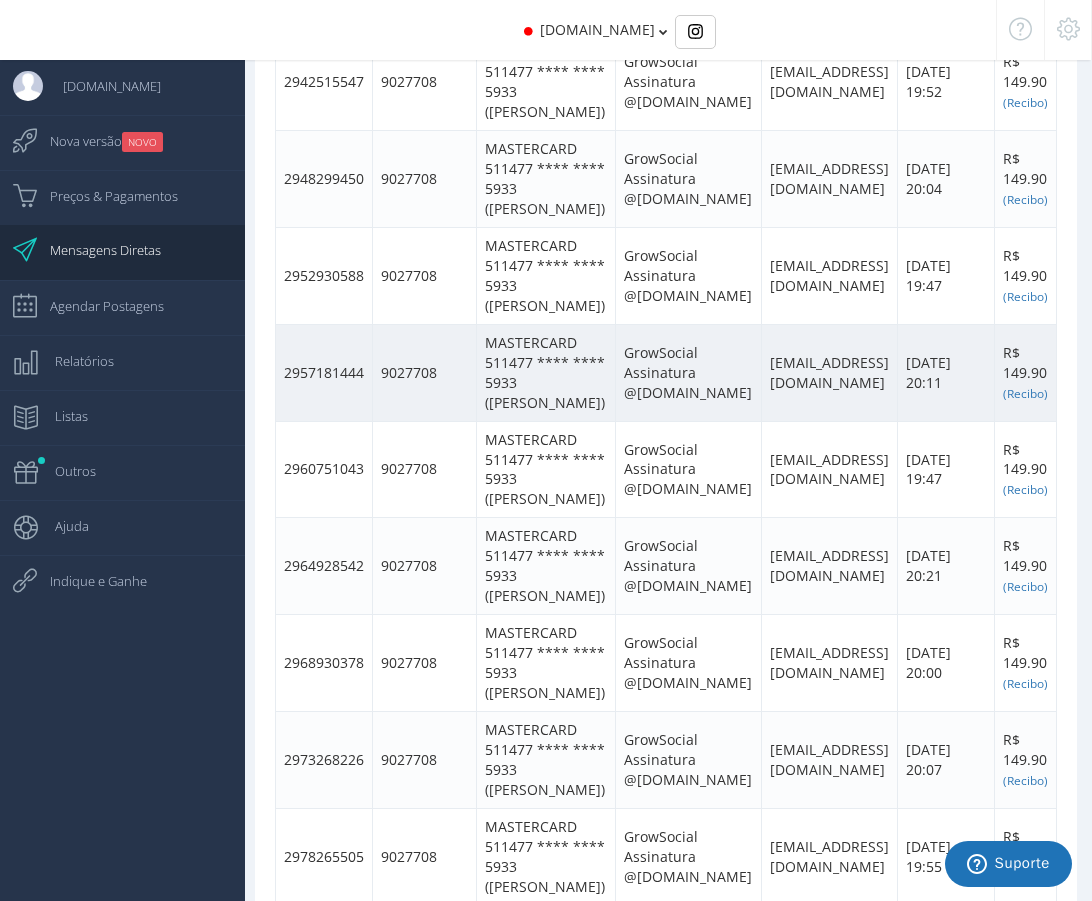 scroll, scrollTop: 1300, scrollLeft: 0, axis: vertical 